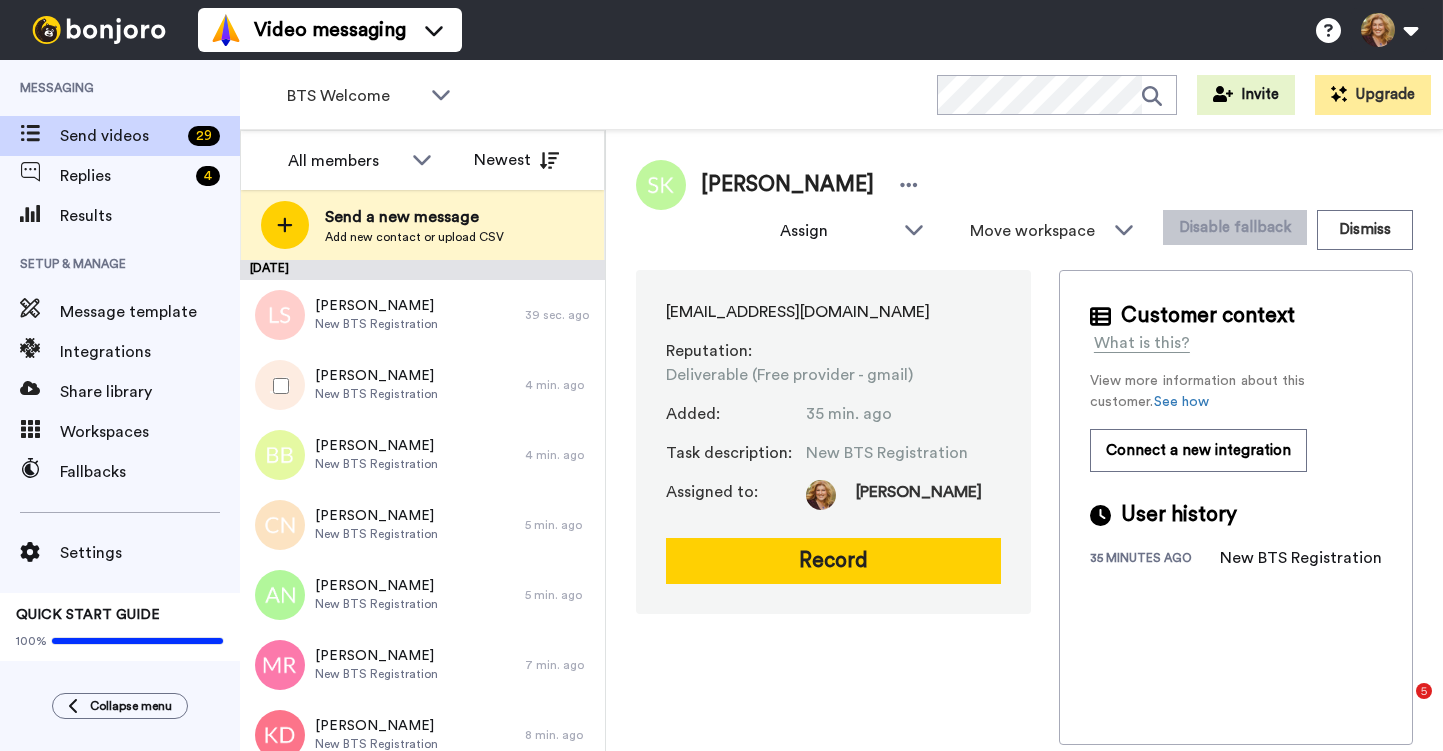 scroll, scrollTop: 0, scrollLeft: 0, axis: both 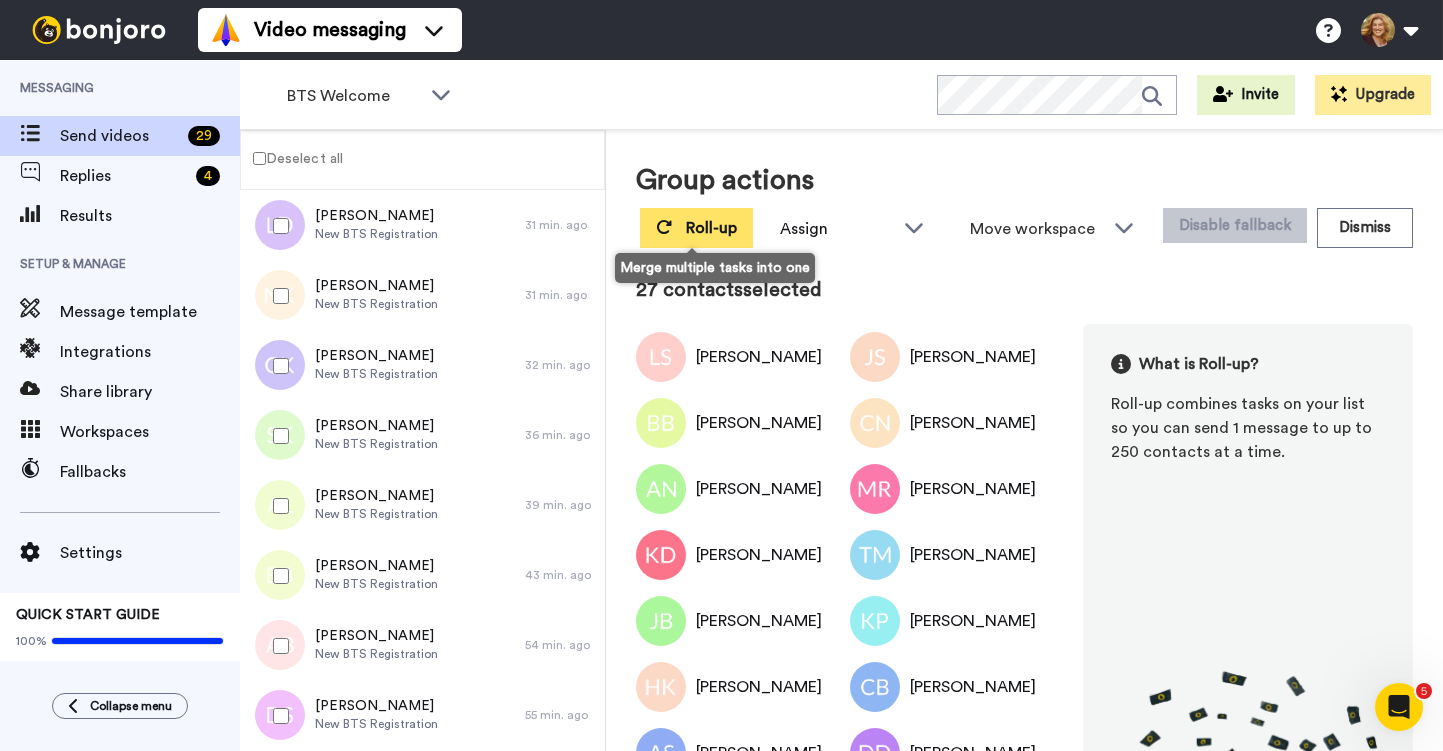 click on "Roll-up" at bounding box center [711, 228] 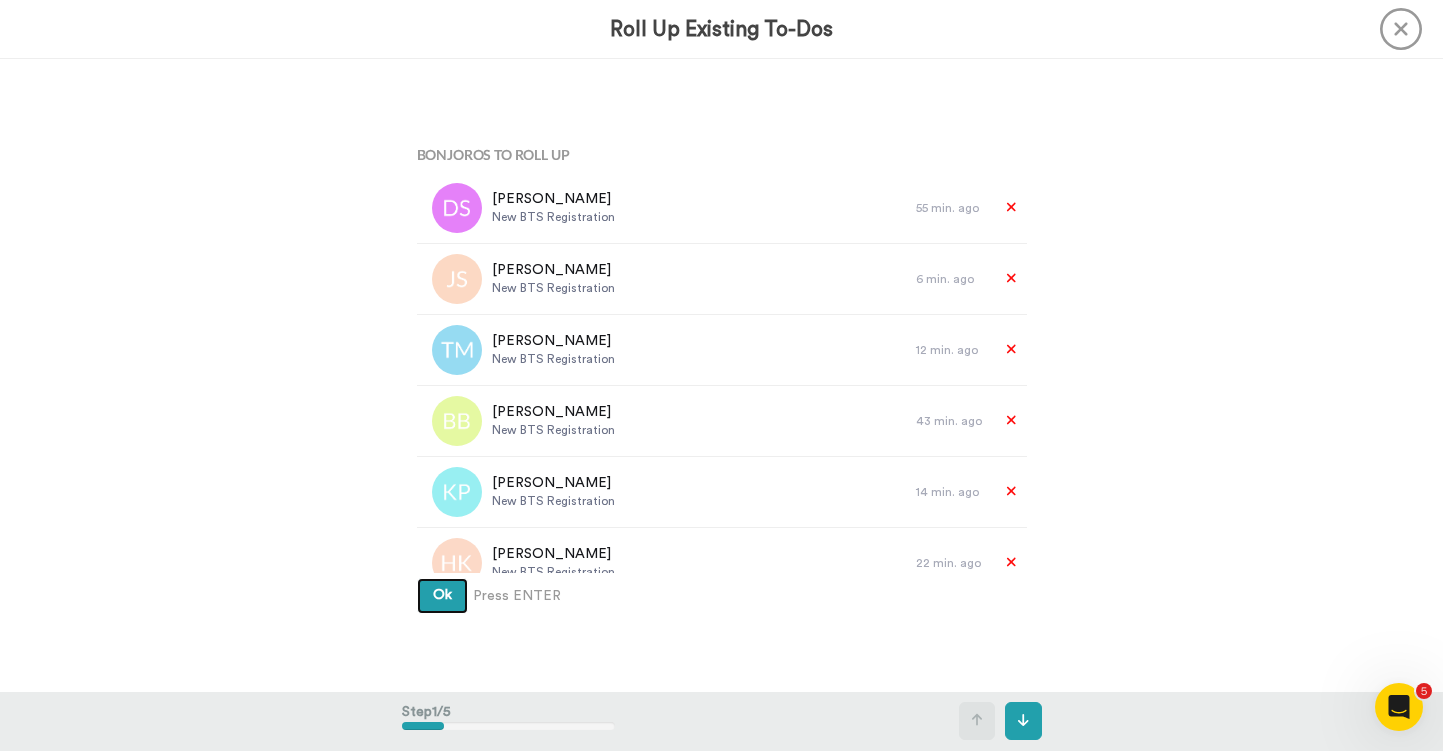 click on "Ok" at bounding box center (442, 595) 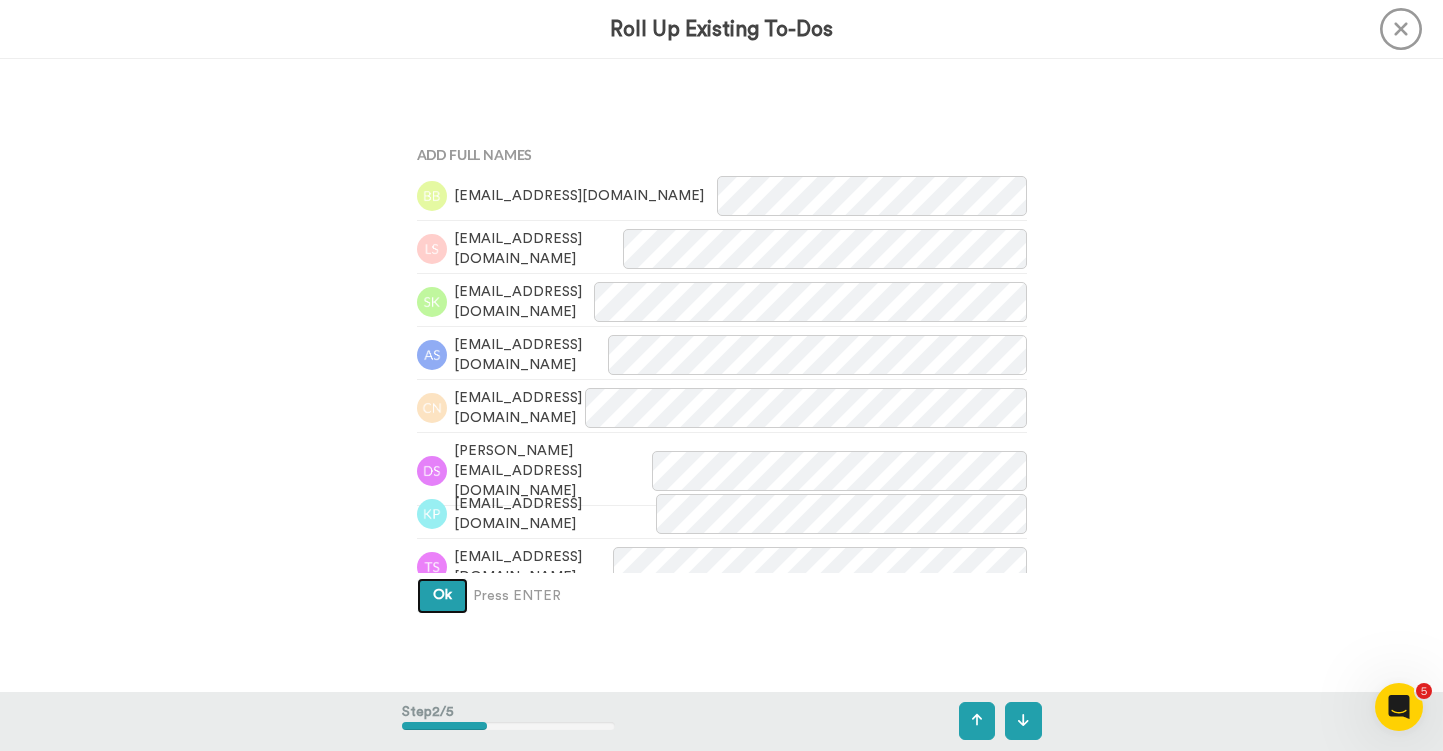 click on "Ok" at bounding box center (442, 595) 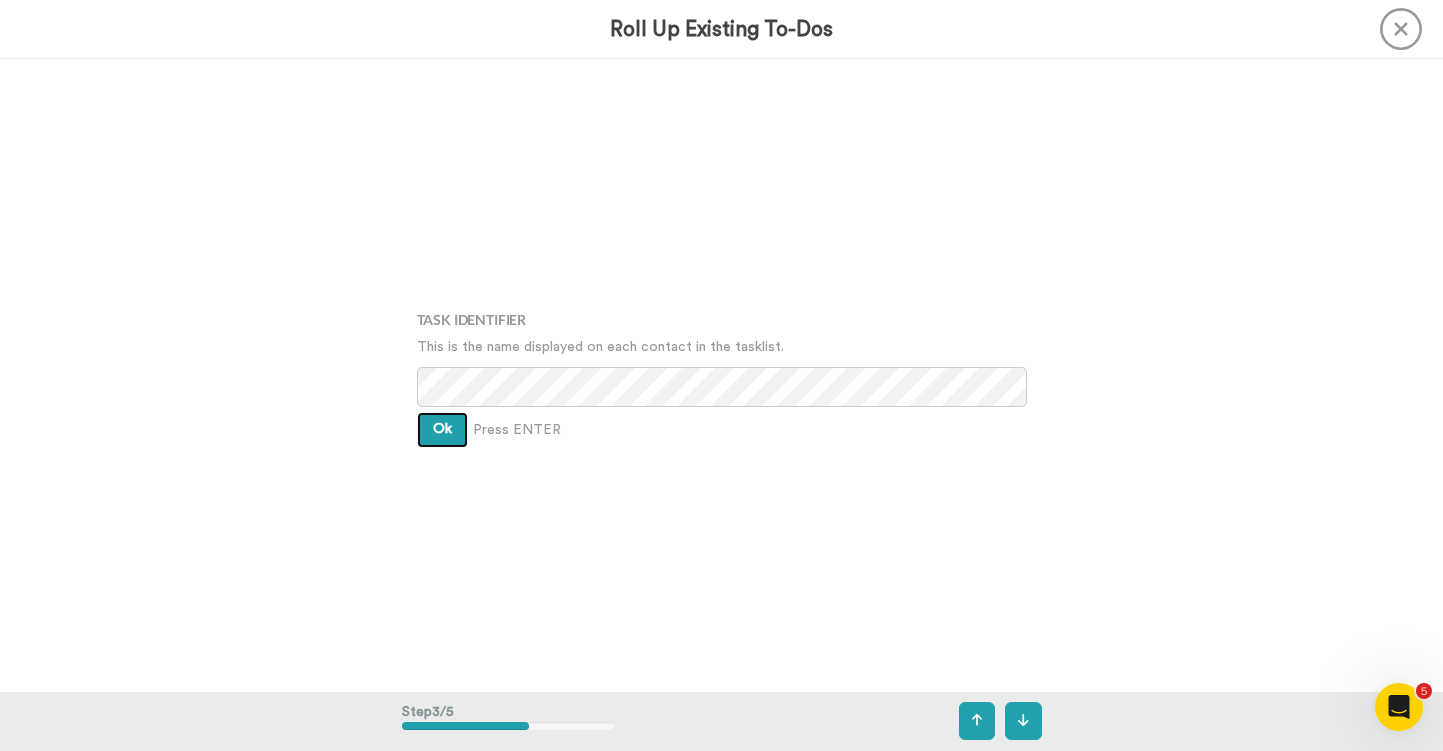 click on "Ok" at bounding box center [442, 429] 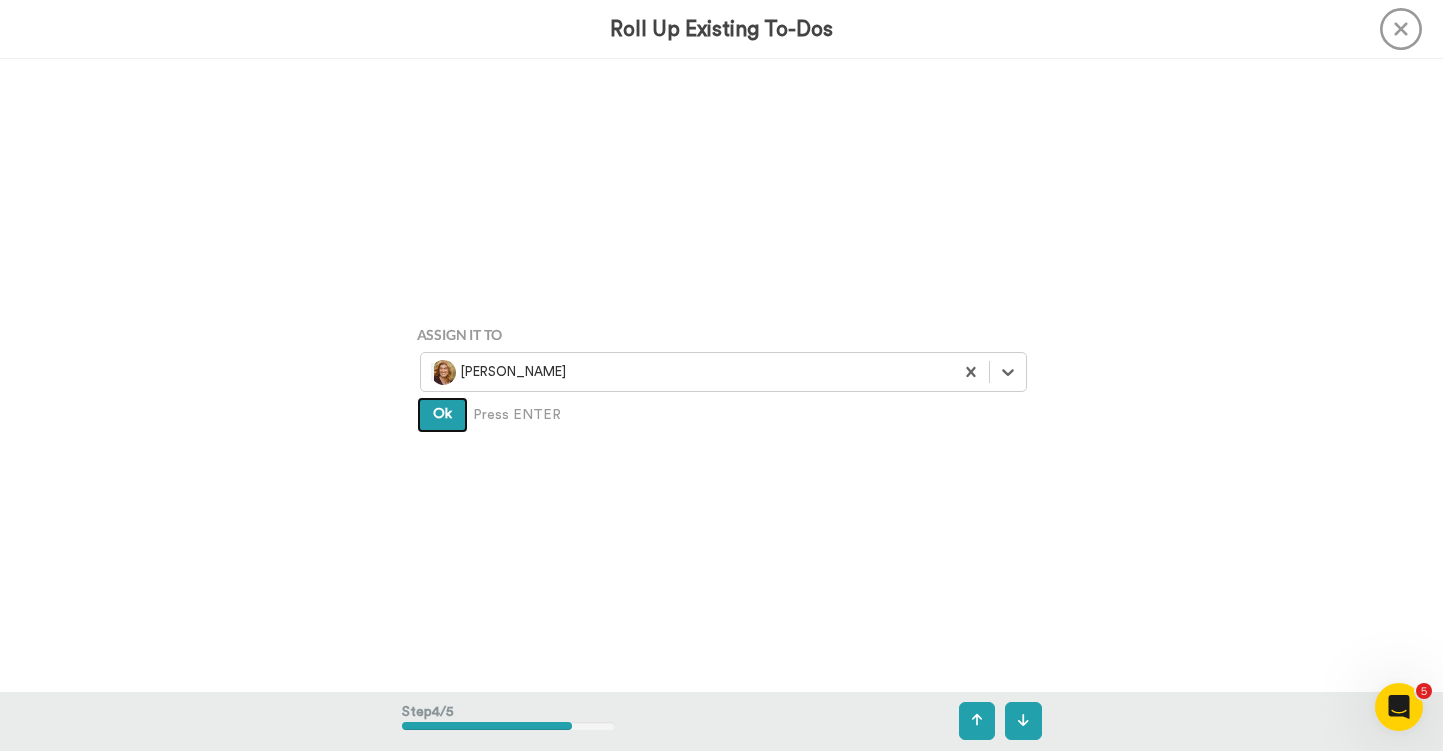 click on "Ok" at bounding box center (442, 414) 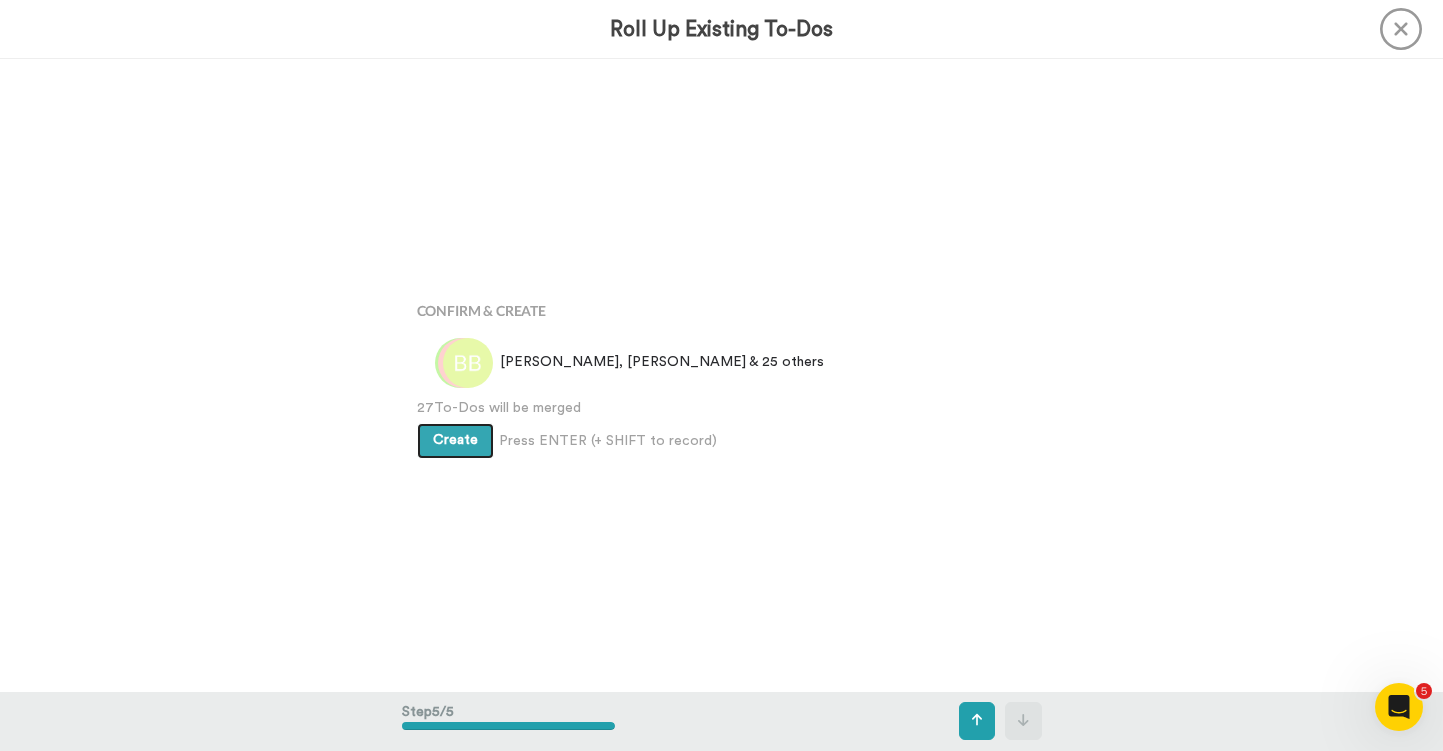 scroll, scrollTop: 2531, scrollLeft: 0, axis: vertical 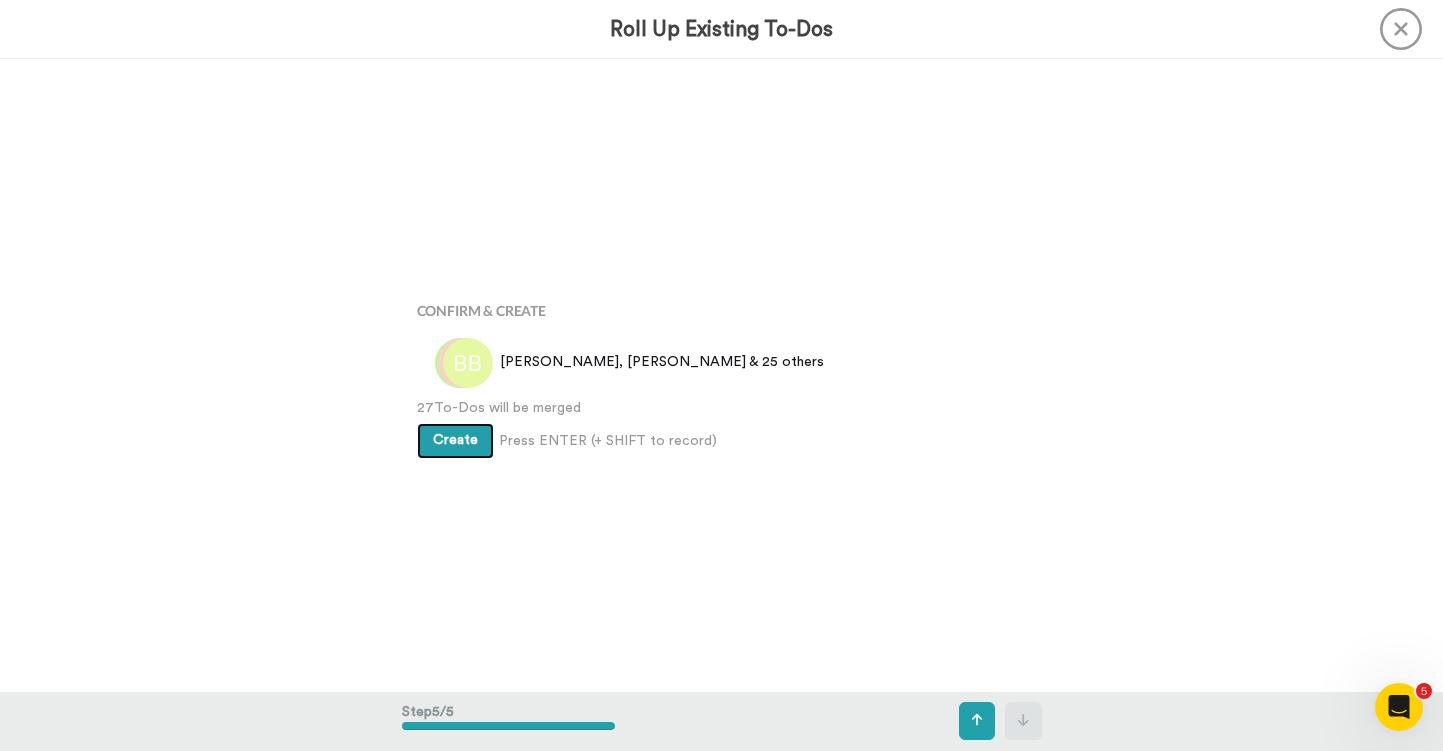 click on "Create" at bounding box center (455, 440) 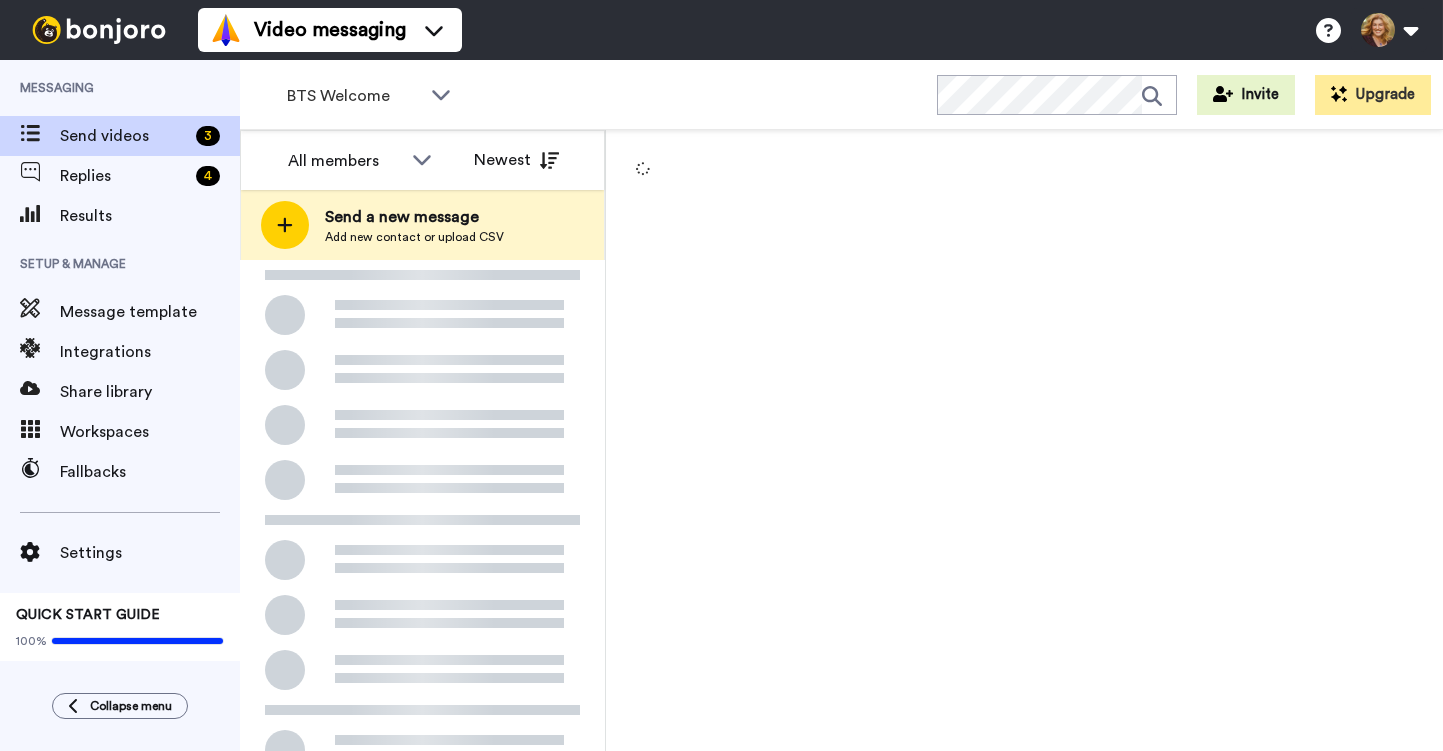 scroll, scrollTop: 0, scrollLeft: 0, axis: both 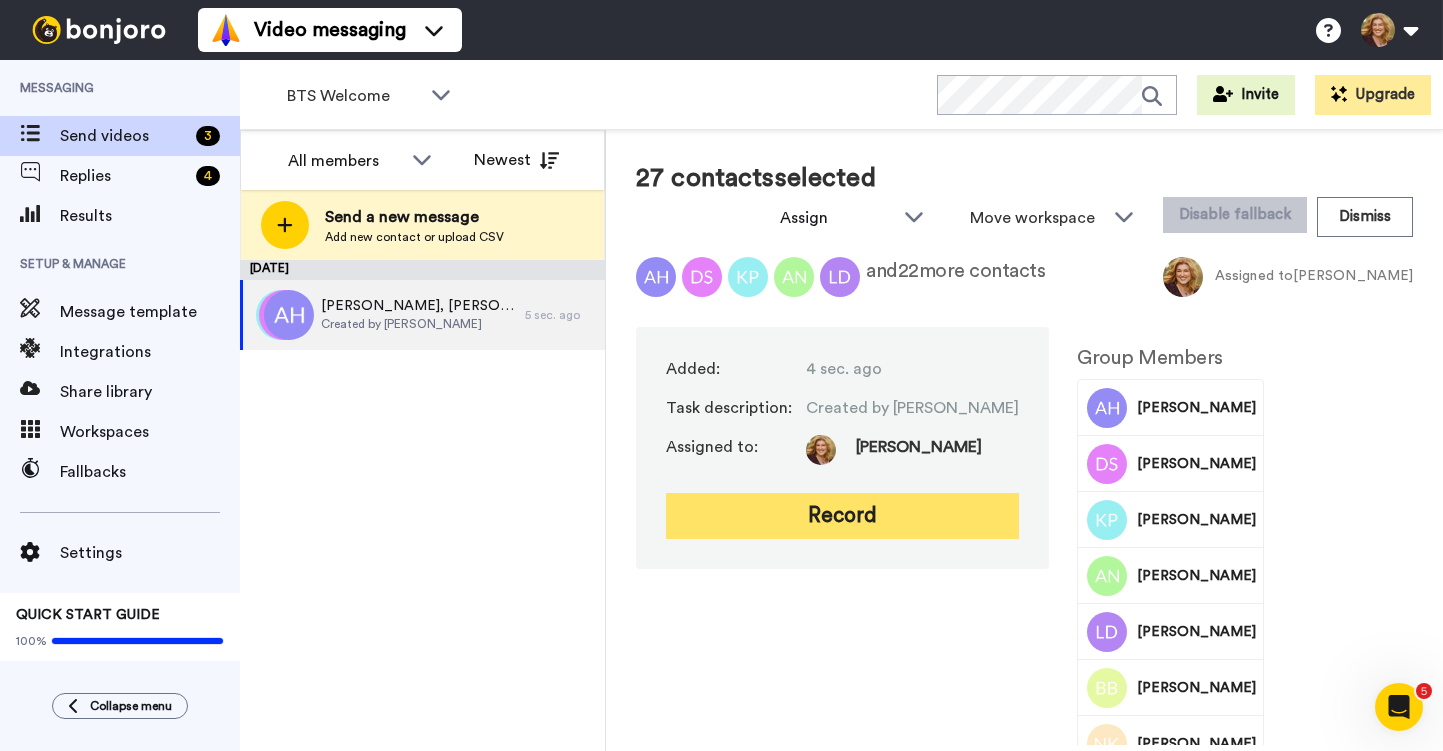 click on "Record" at bounding box center [842, 516] 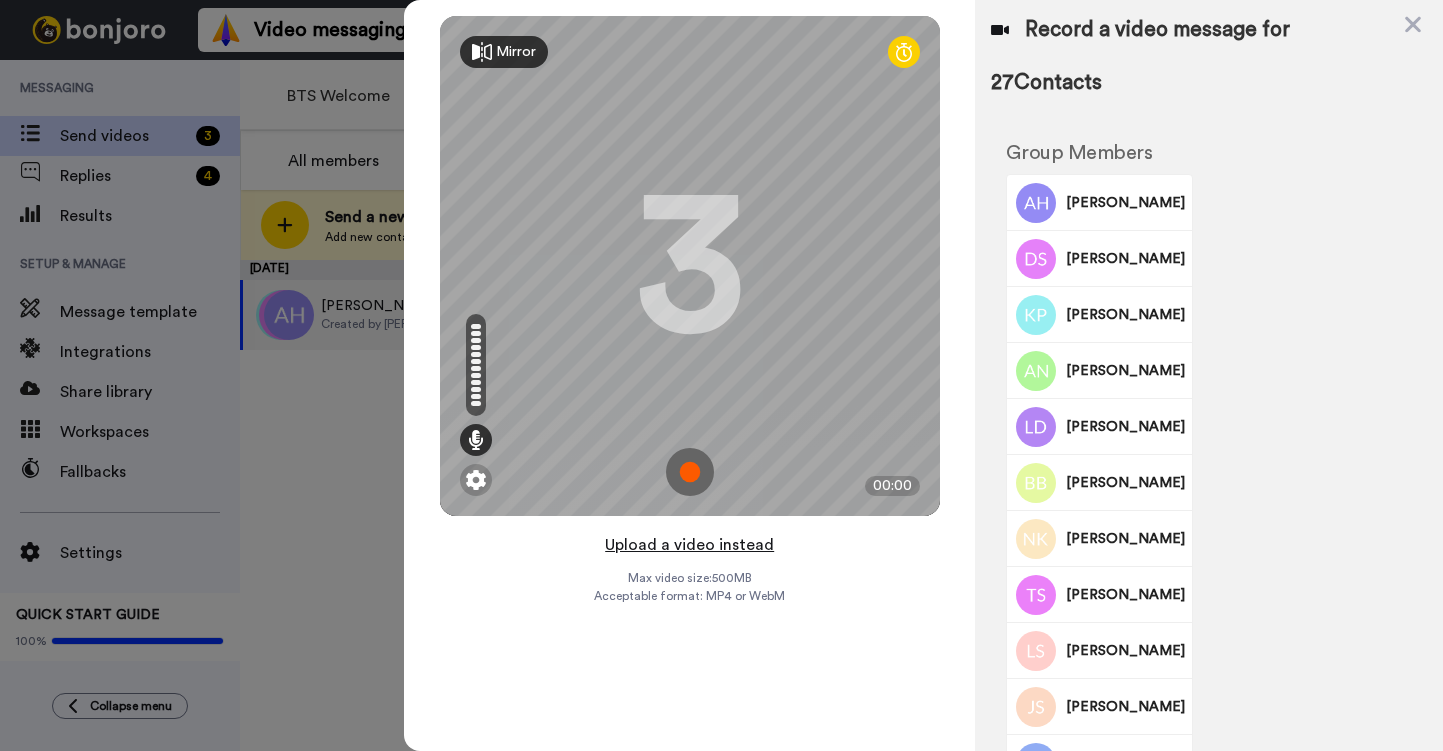 click on "Upload a video instead" at bounding box center (689, 545) 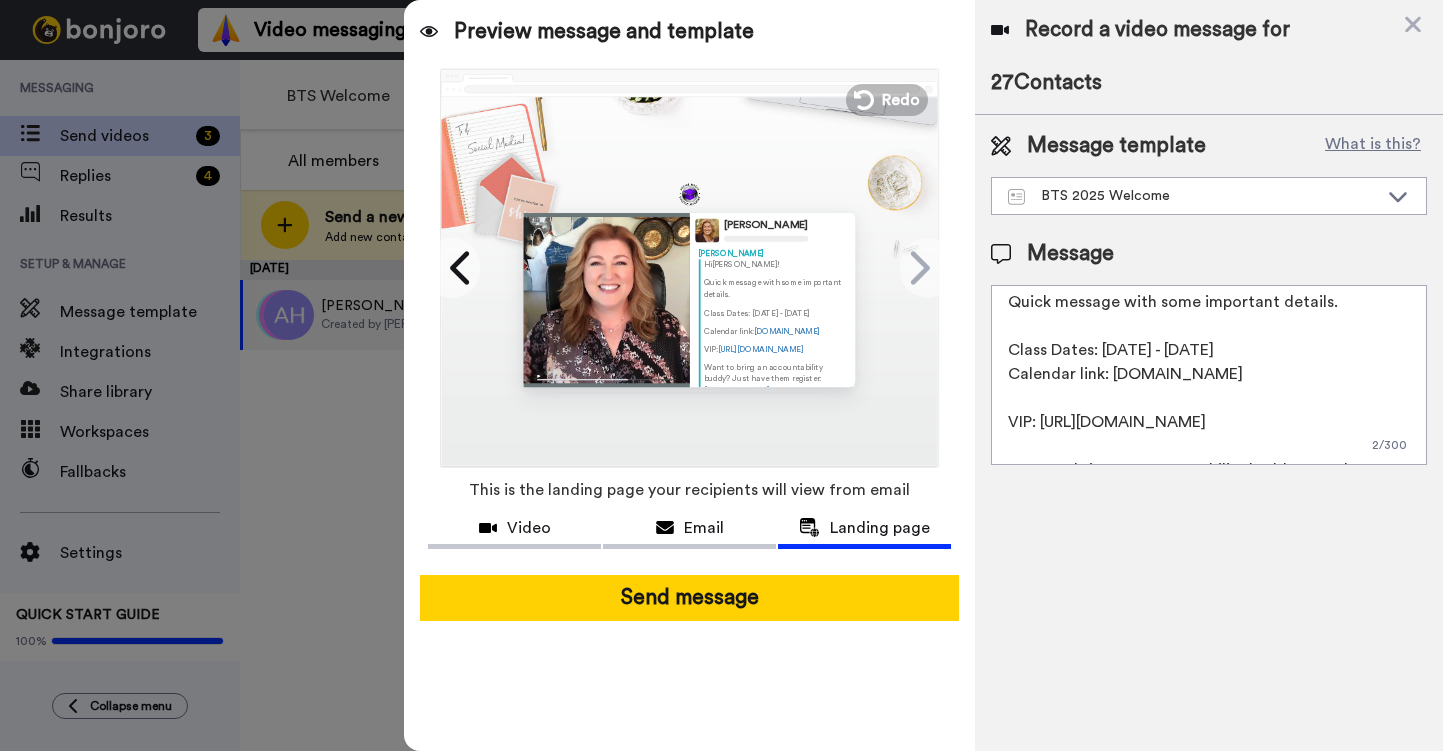 scroll, scrollTop: 0, scrollLeft: 0, axis: both 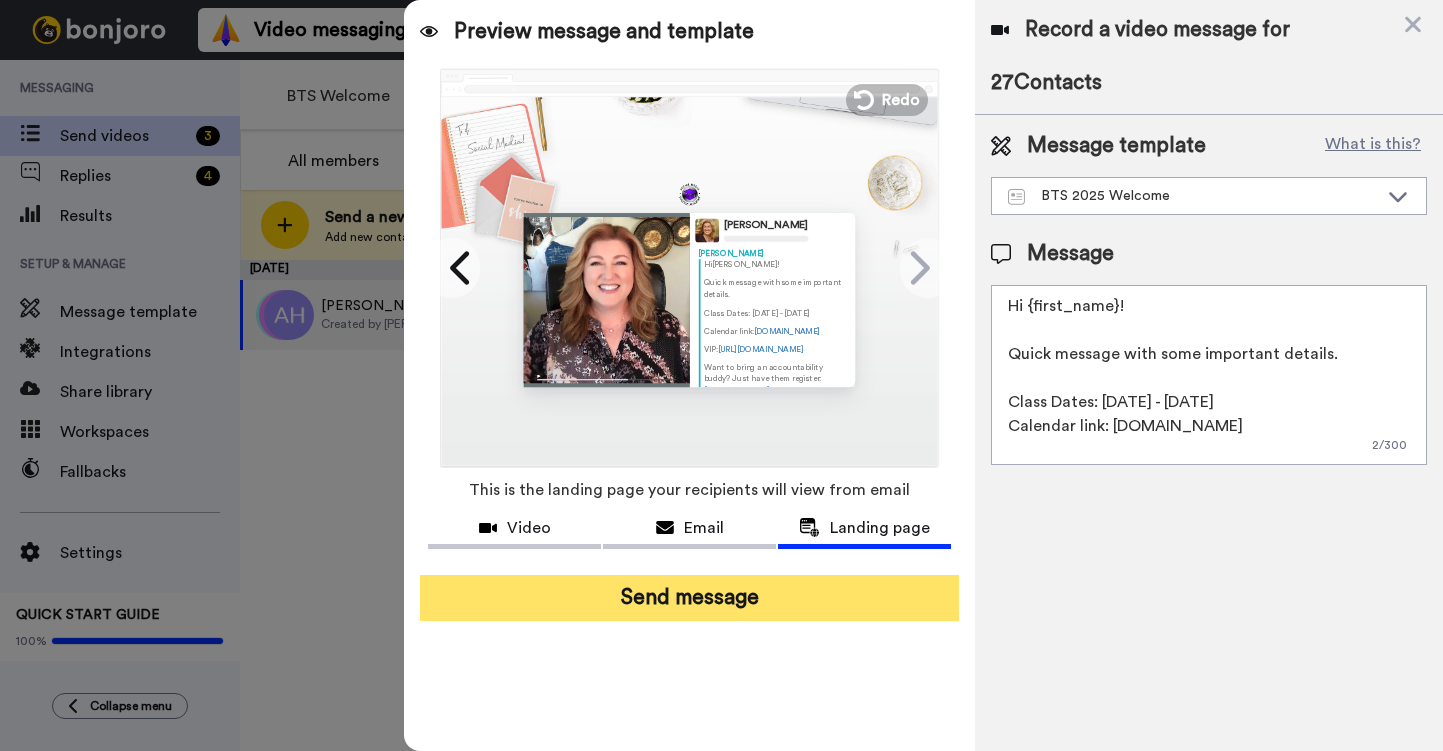 click on "Send message" at bounding box center [689, 598] 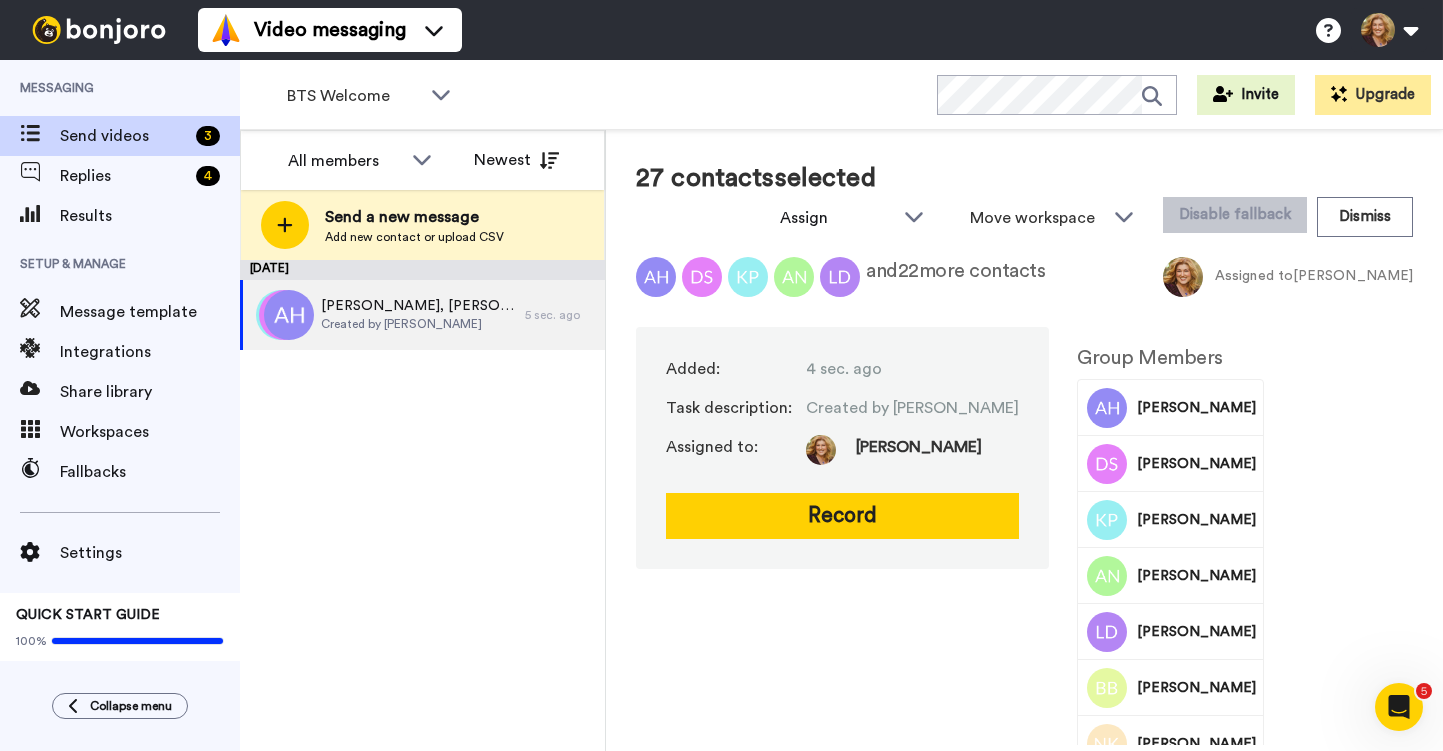 scroll, scrollTop: 0, scrollLeft: 0, axis: both 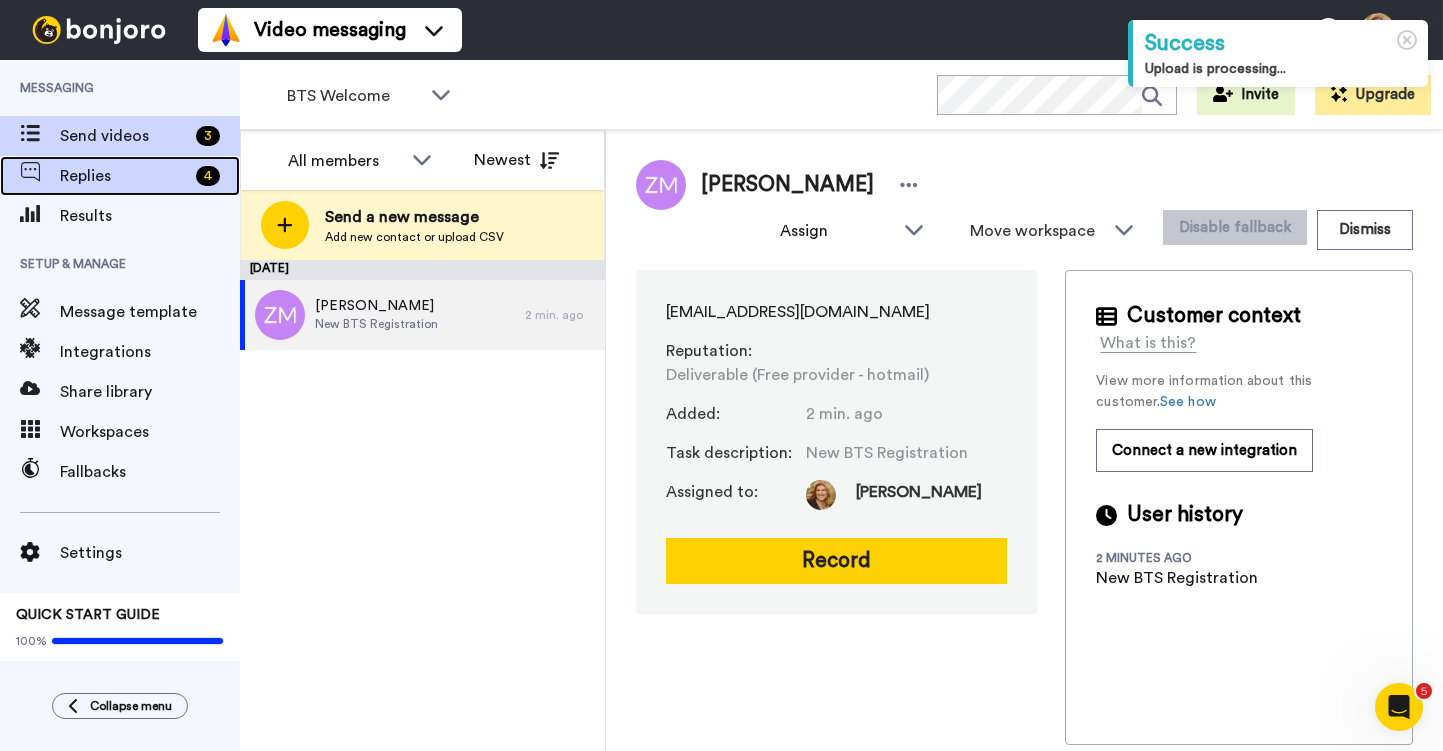 click on "Replies" at bounding box center [124, 176] 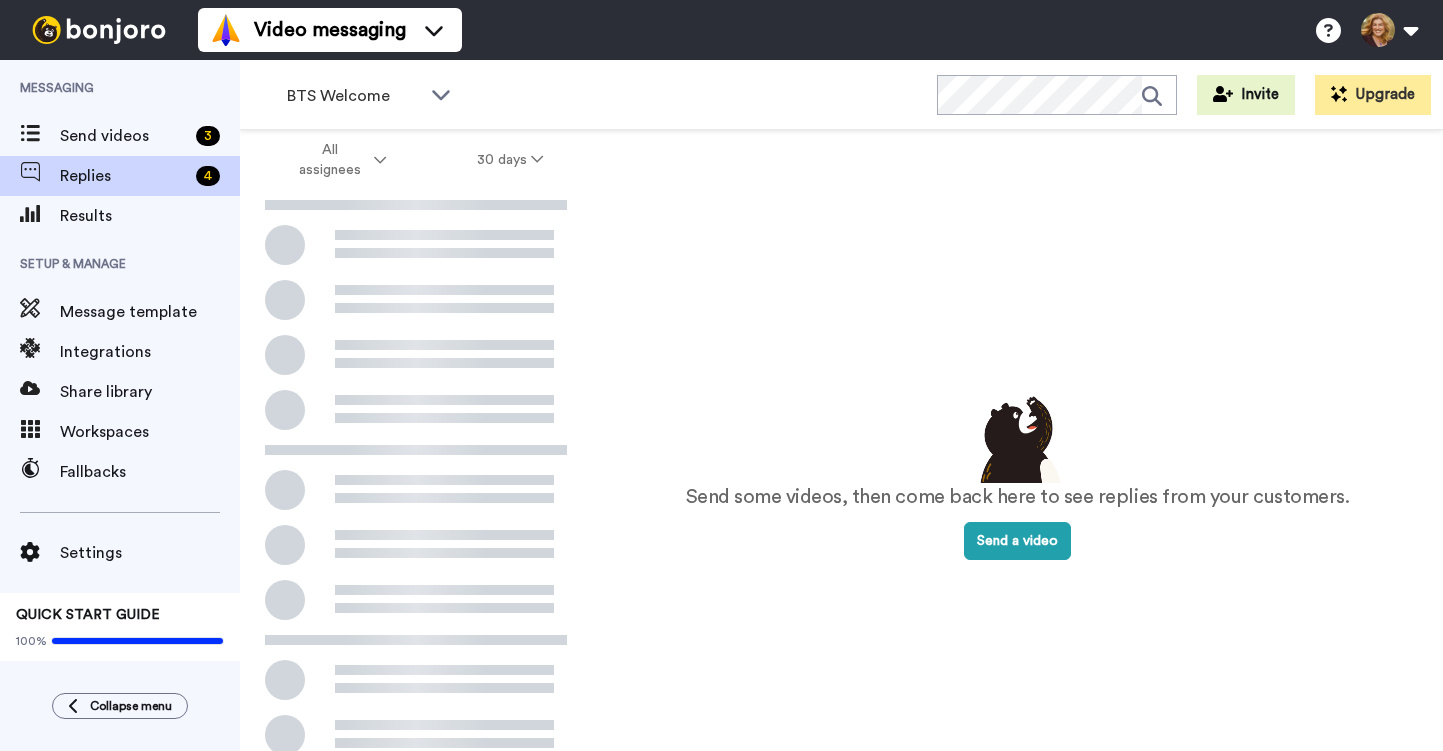 scroll, scrollTop: 0, scrollLeft: 0, axis: both 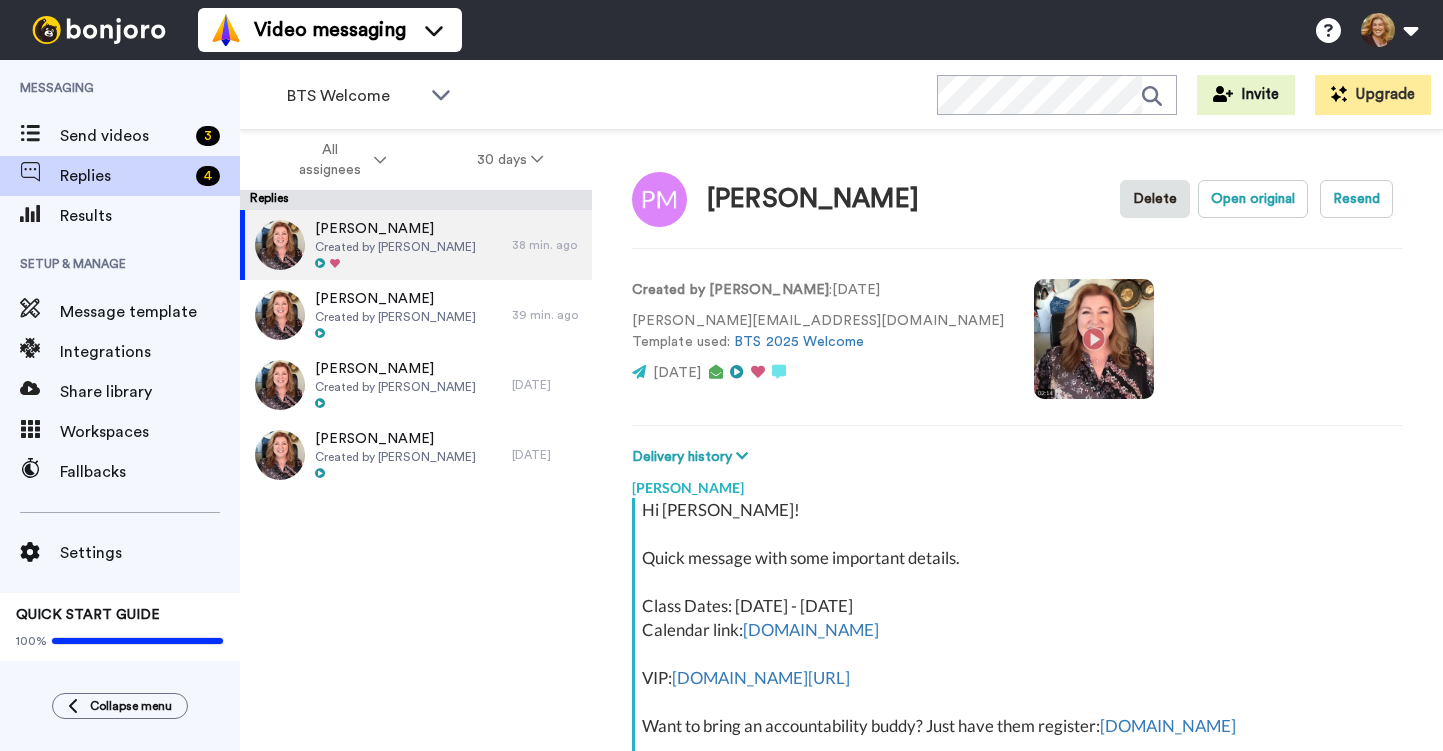 click on "Video messaging Switch to Video messaging Testimonials Settings Discover Help & Support Case studies Bonjoro Tools   Help docs   Settings My Profile Change Password Billing Affiliates Help Docs Settings Logout" at bounding box center [820, 30] 